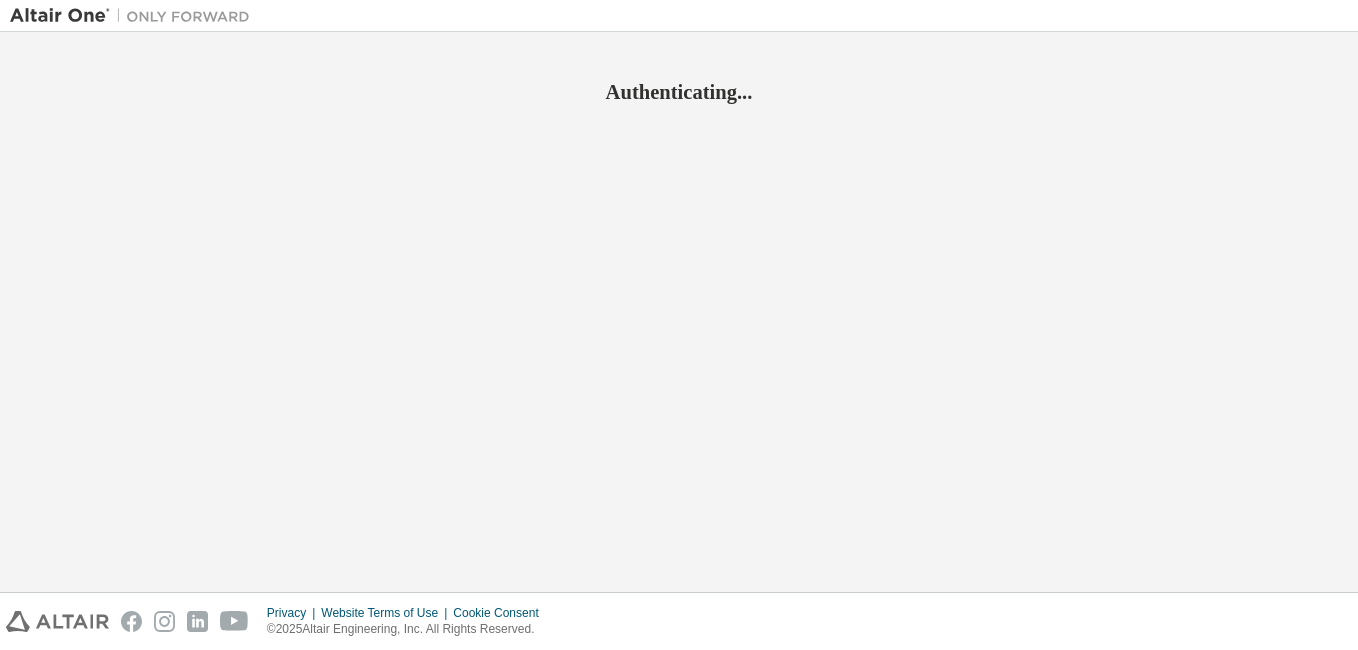 scroll, scrollTop: 0, scrollLeft: 0, axis: both 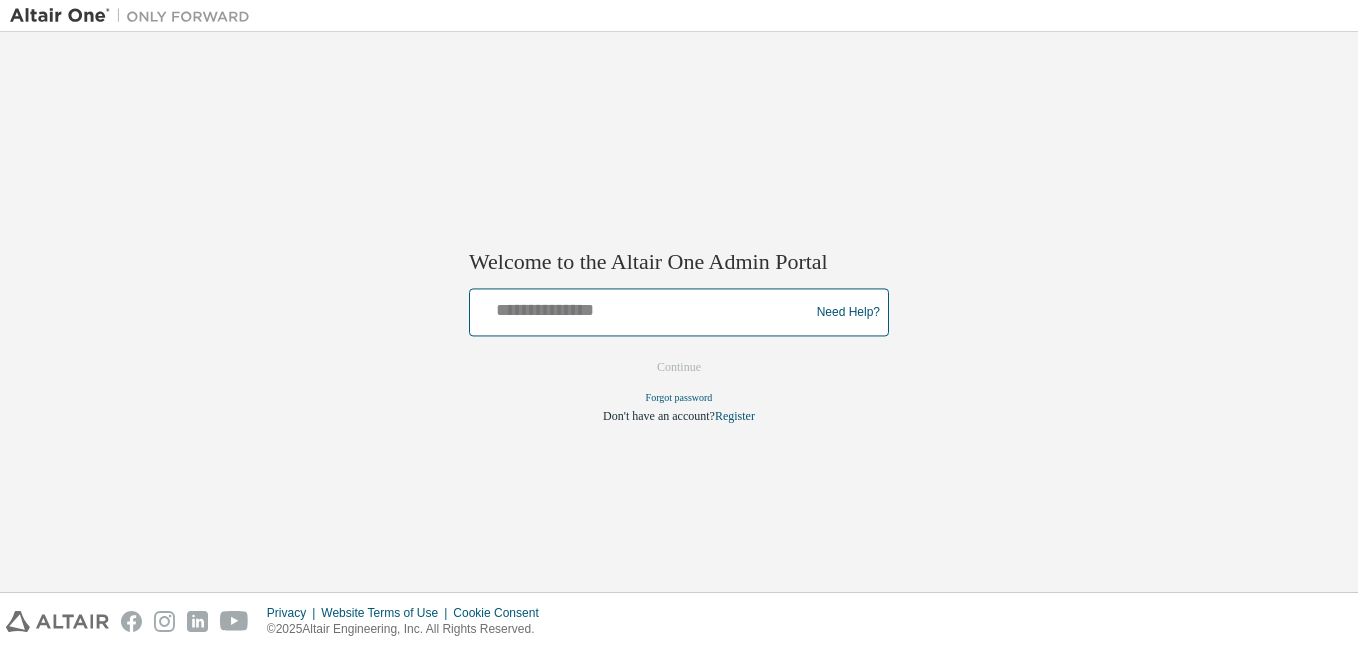 click at bounding box center (642, 308) 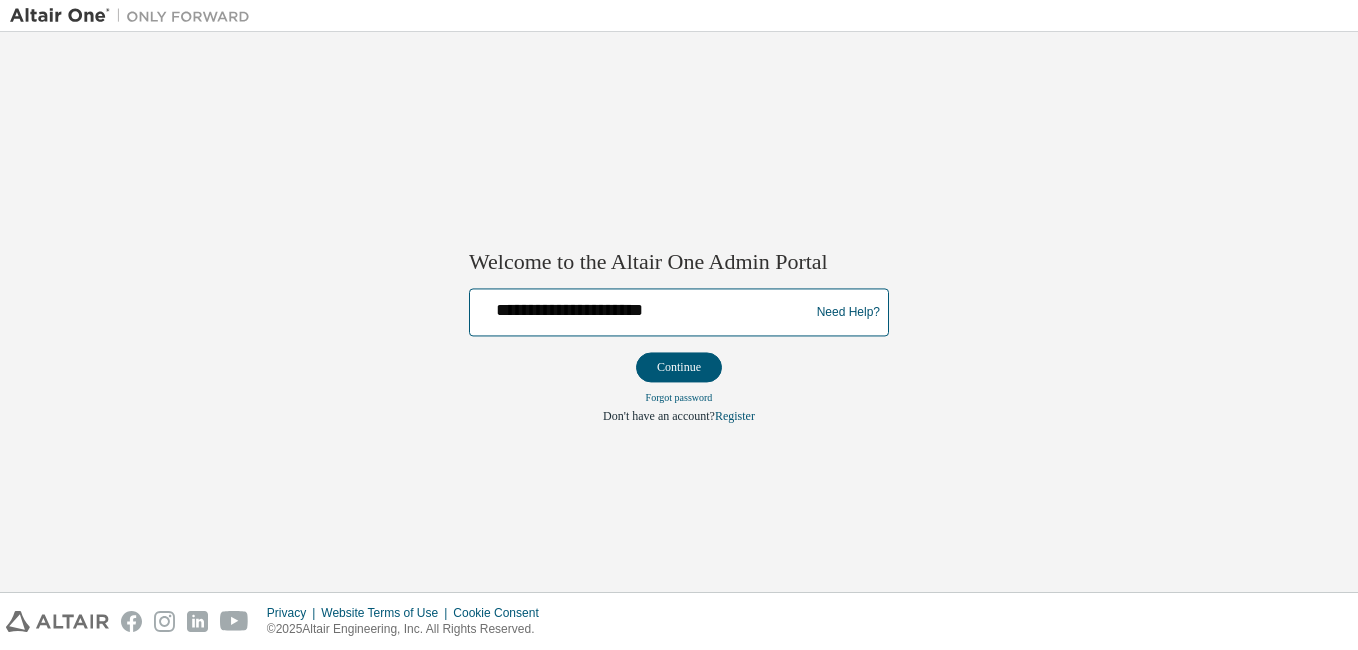 click on "**********" at bounding box center [642, 308] 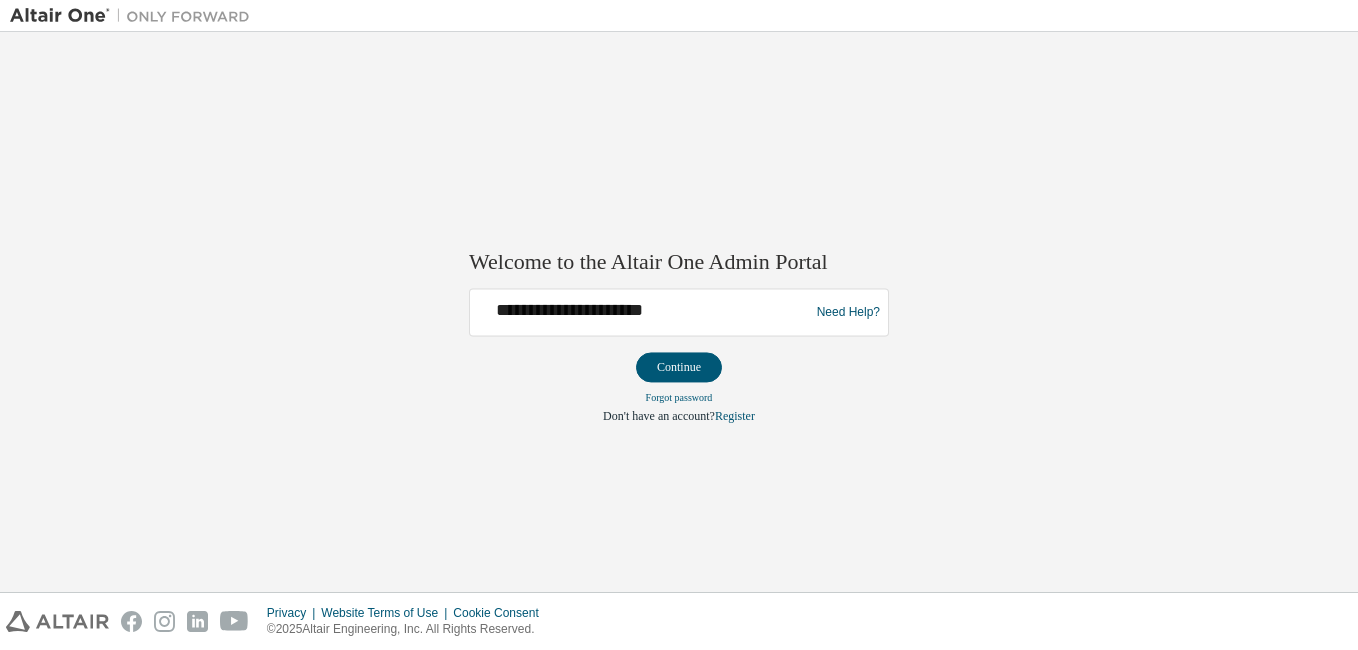 click on "**********" at bounding box center (642, 313) 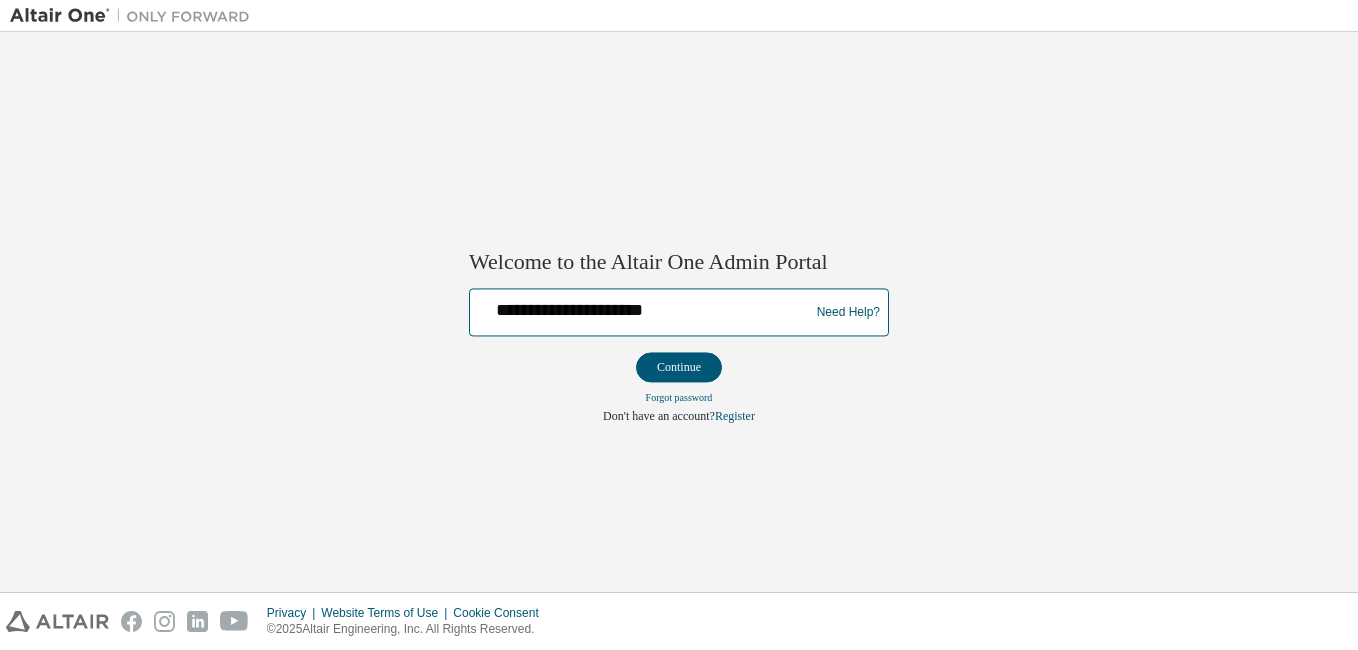 click on "**********" at bounding box center [642, 308] 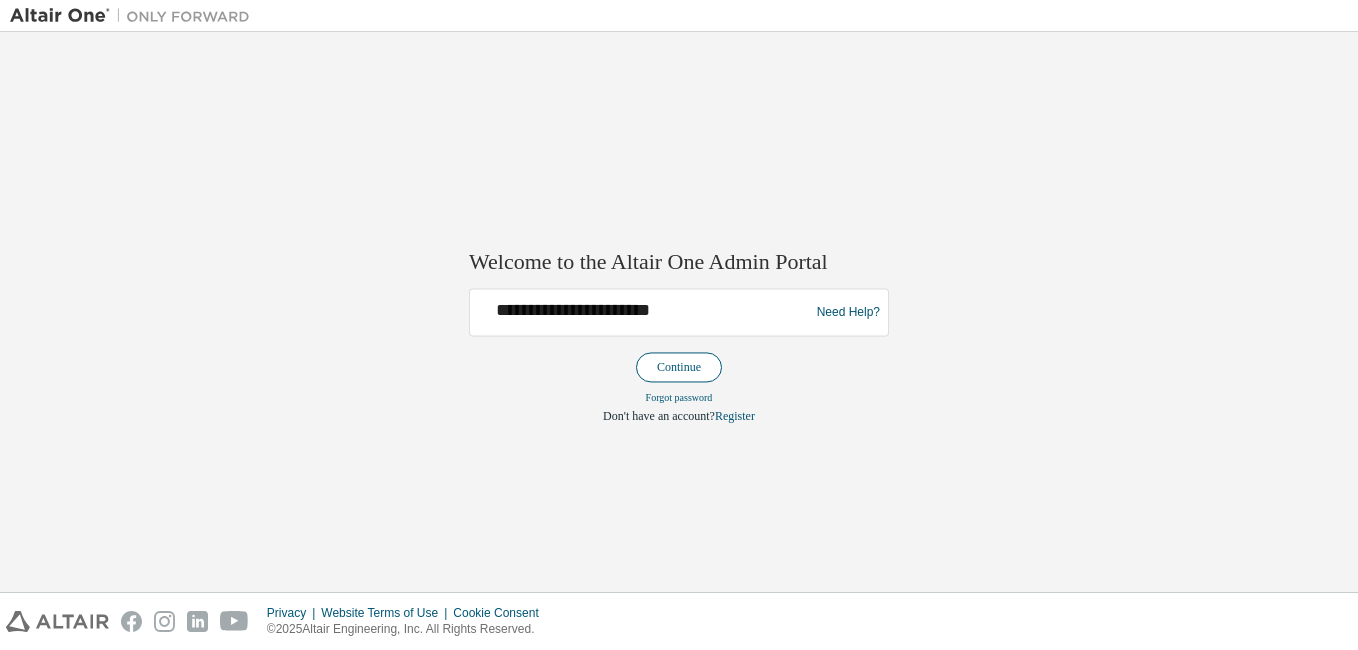 click on "Continue" at bounding box center (679, 368) 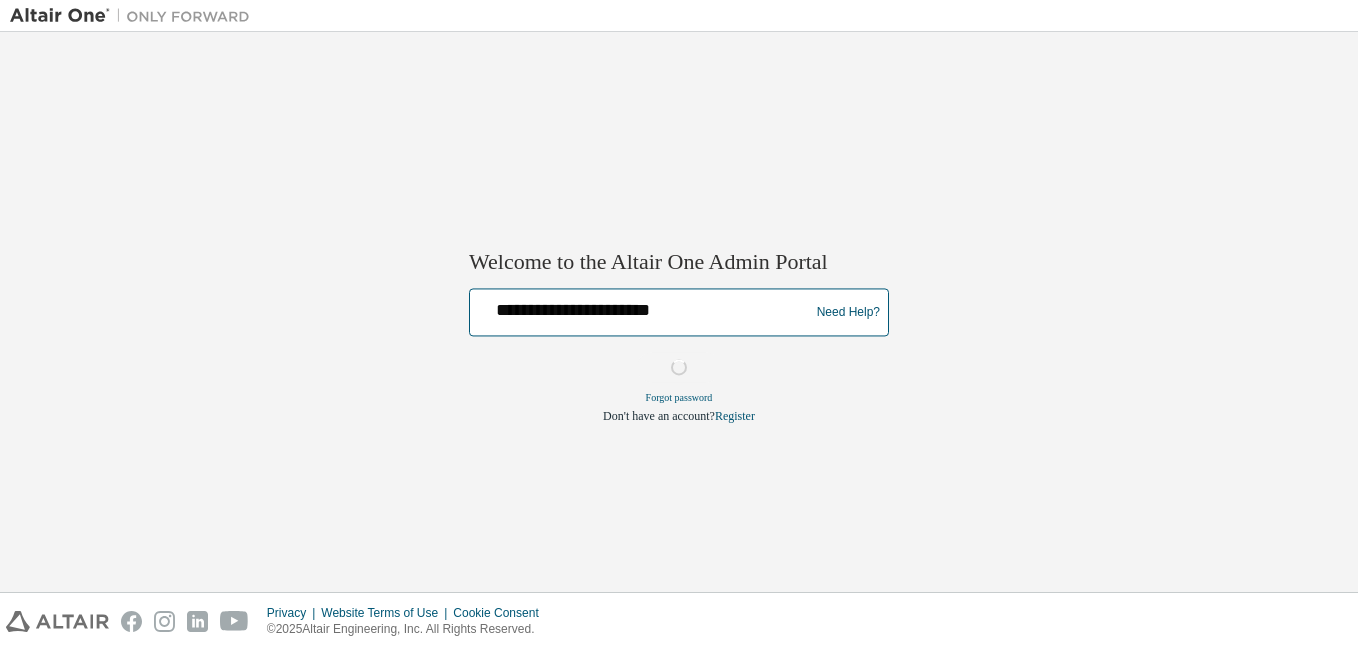 click on "**********" at bounding box center [642, 308] 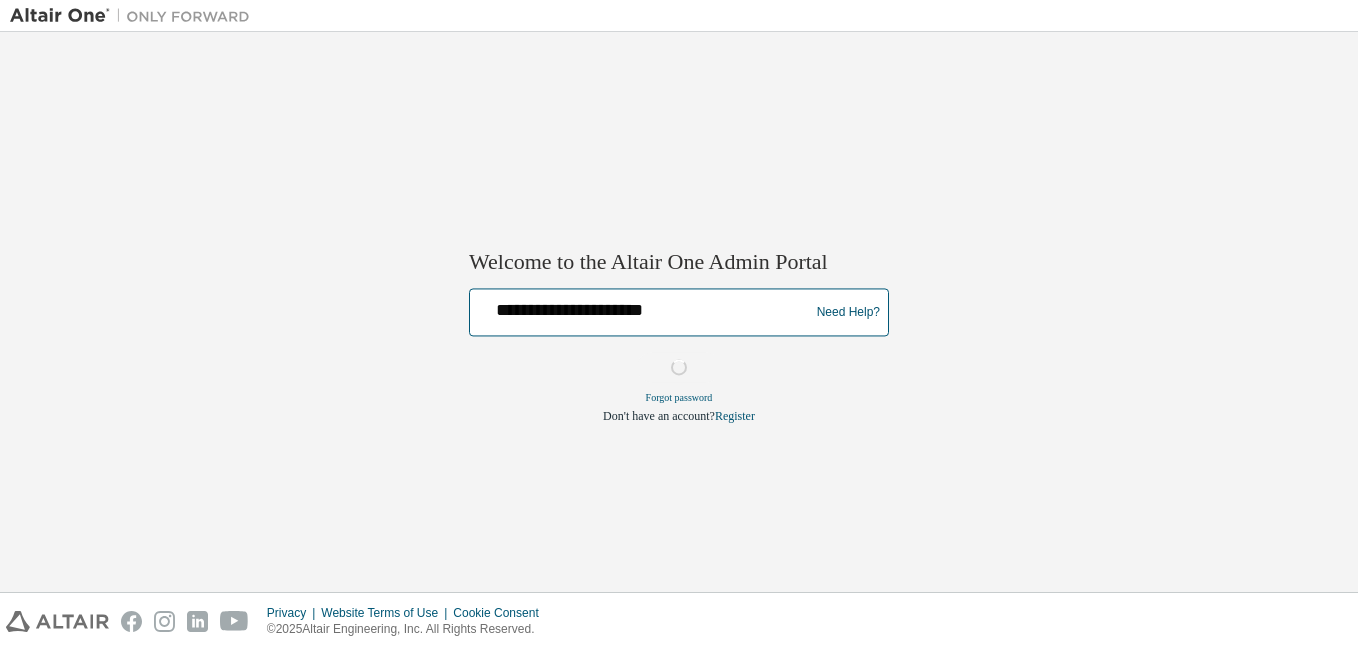 type on "**********" 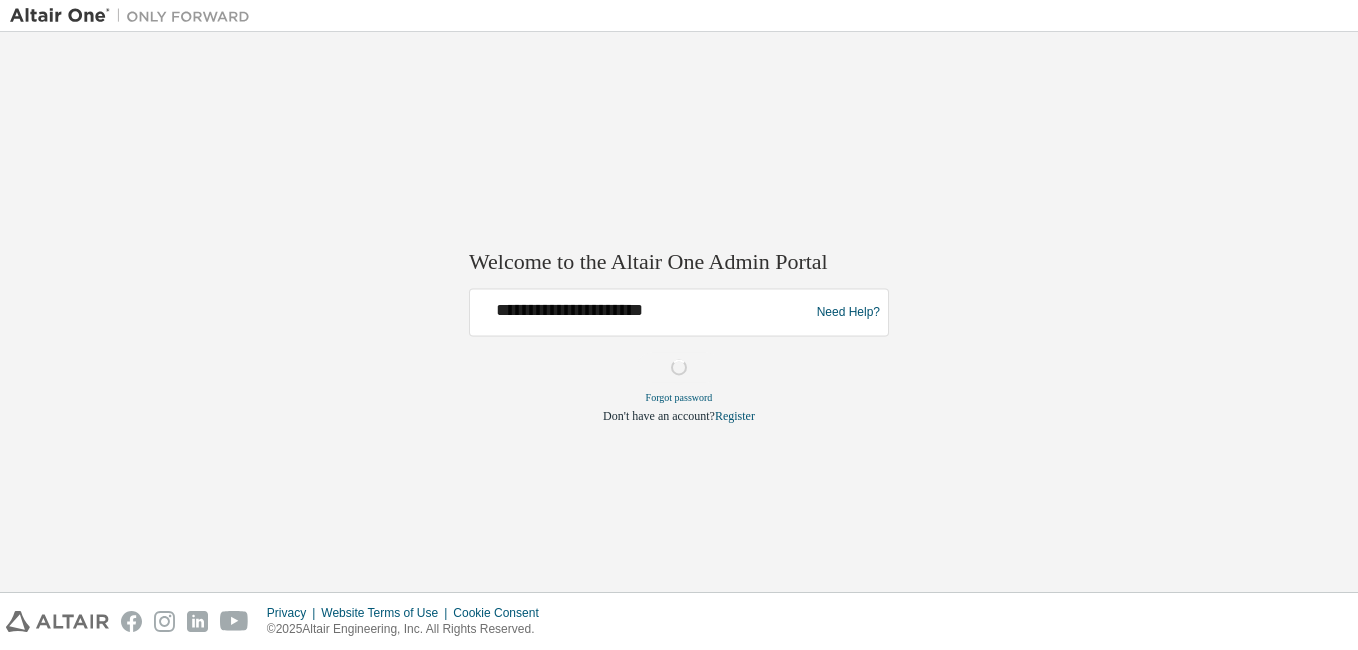 click on "**********" at bounding box center (679, 312) 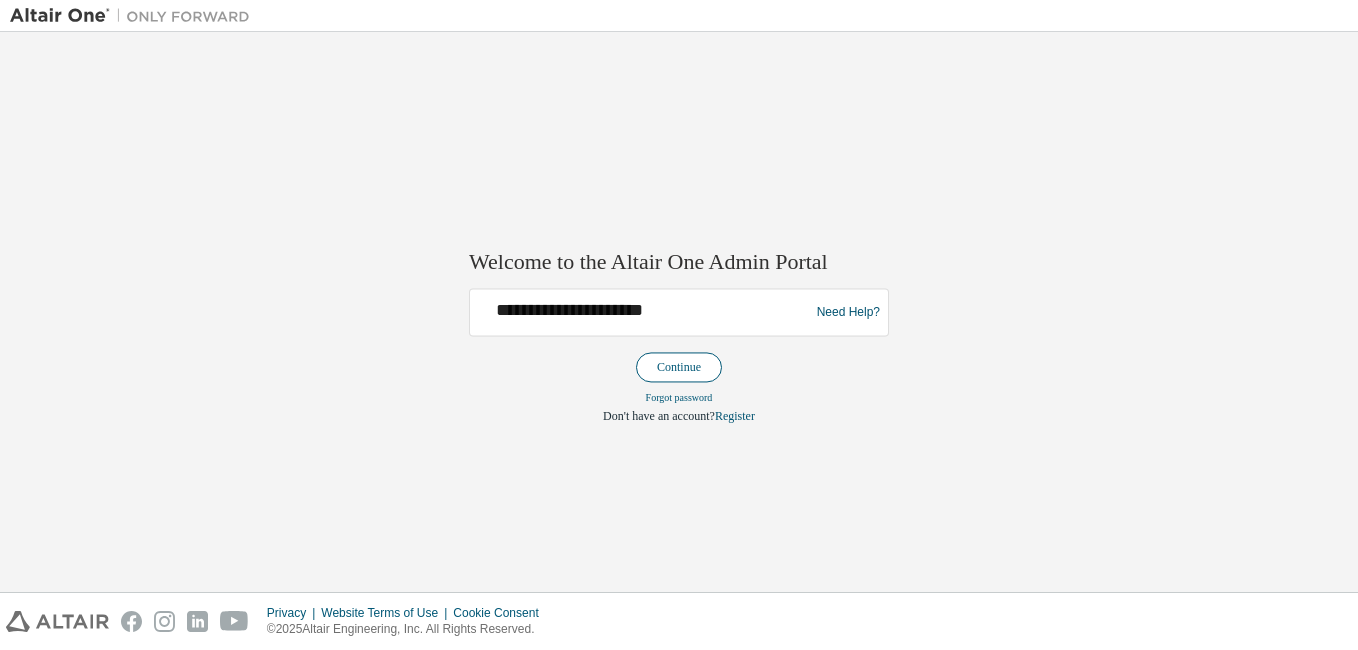 click on "Continue" at bounding box center [679, 368] 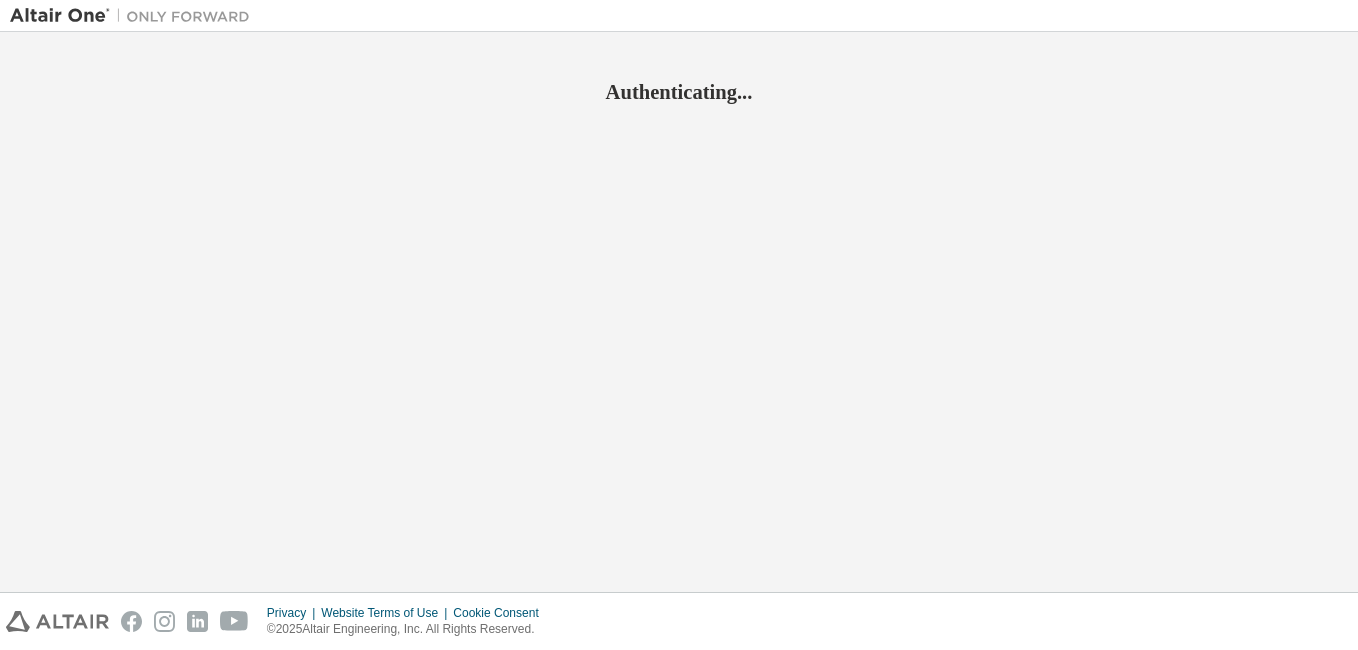 scroll, scrollTop: 0, scrollLeft: 0, axis: both 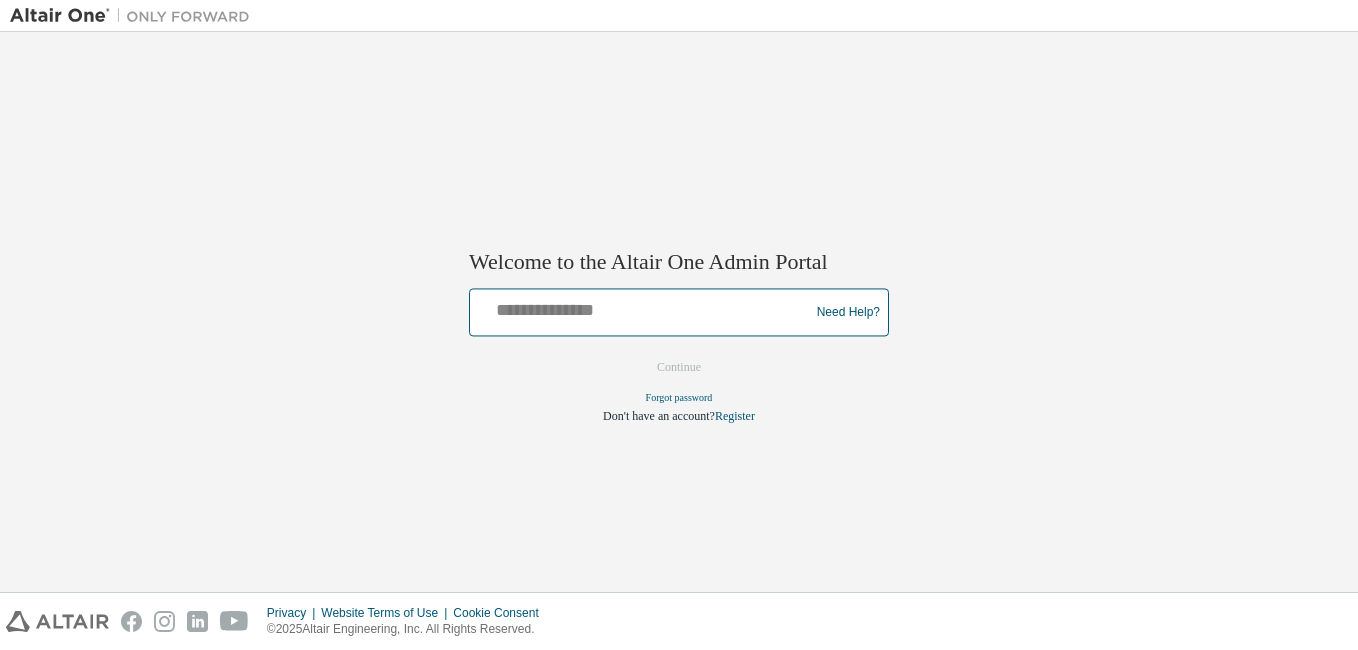 click at bounding box center (642, 308) 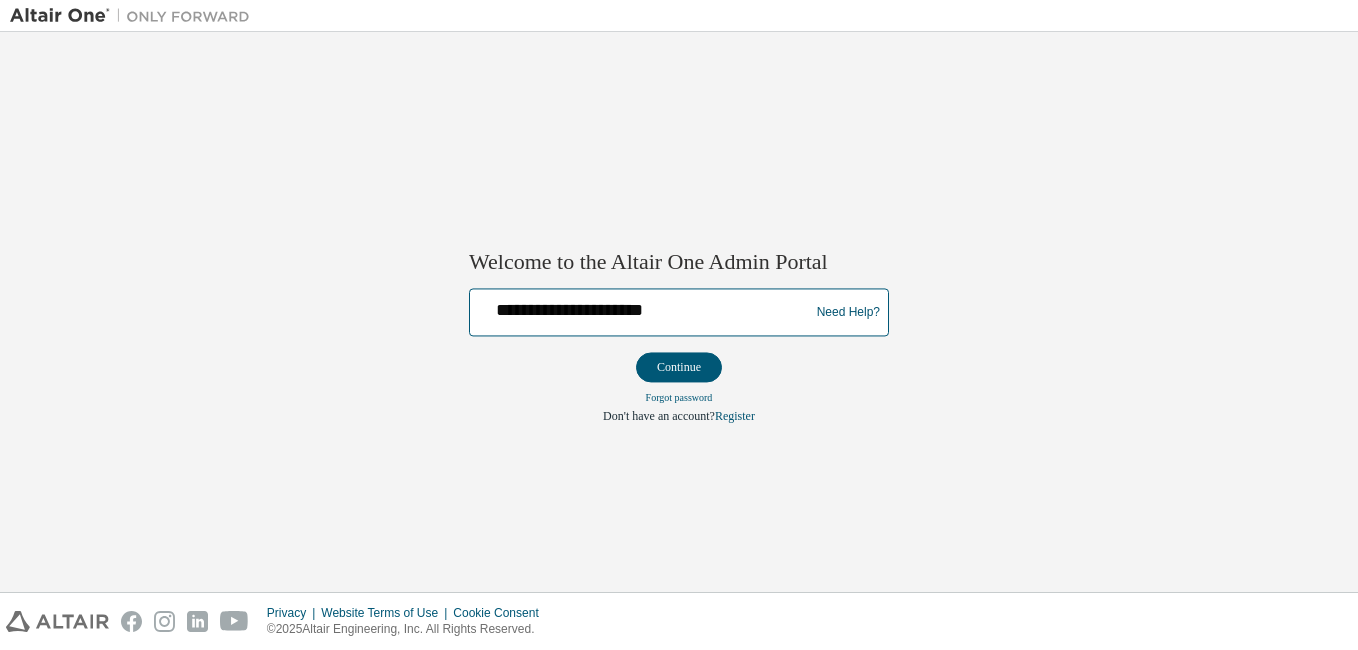 click on "**********" at bounding box center [642, 308] 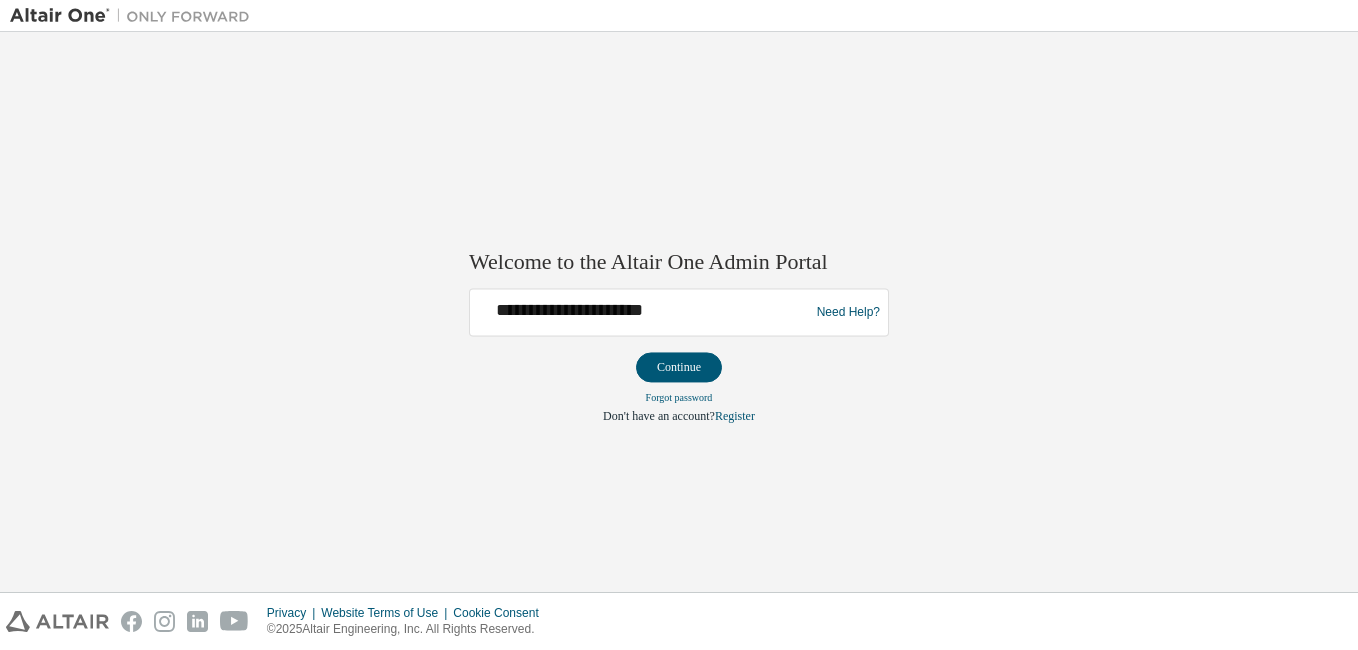 click on "**********" at bounding box center (642, 313) 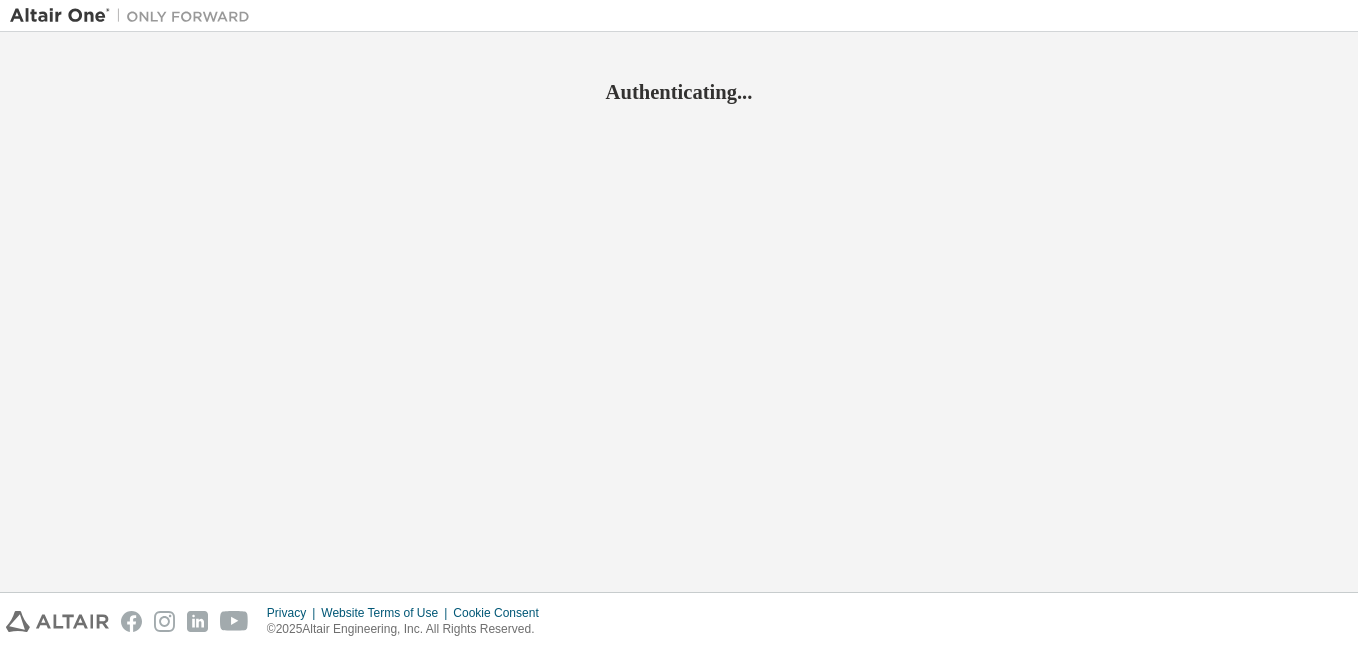scroll, scrollTop: 0, scrollLeft: 0, axis: both 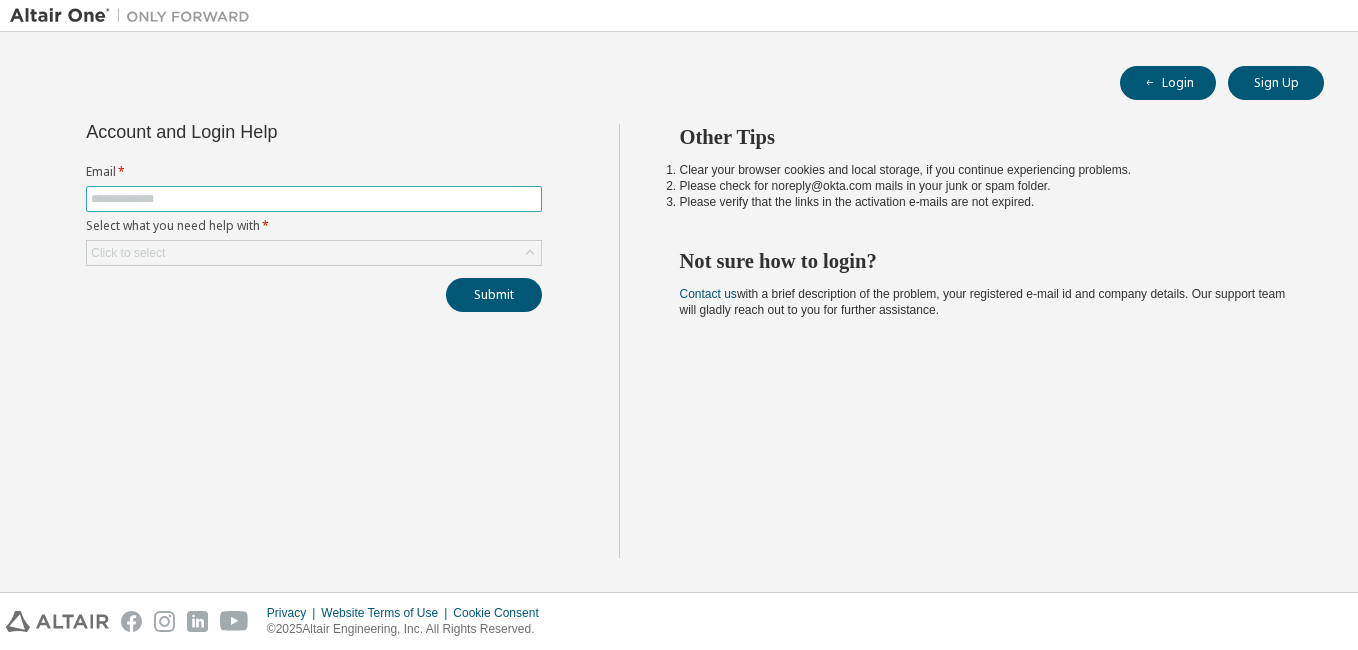 click at bounding box center [314, 199] 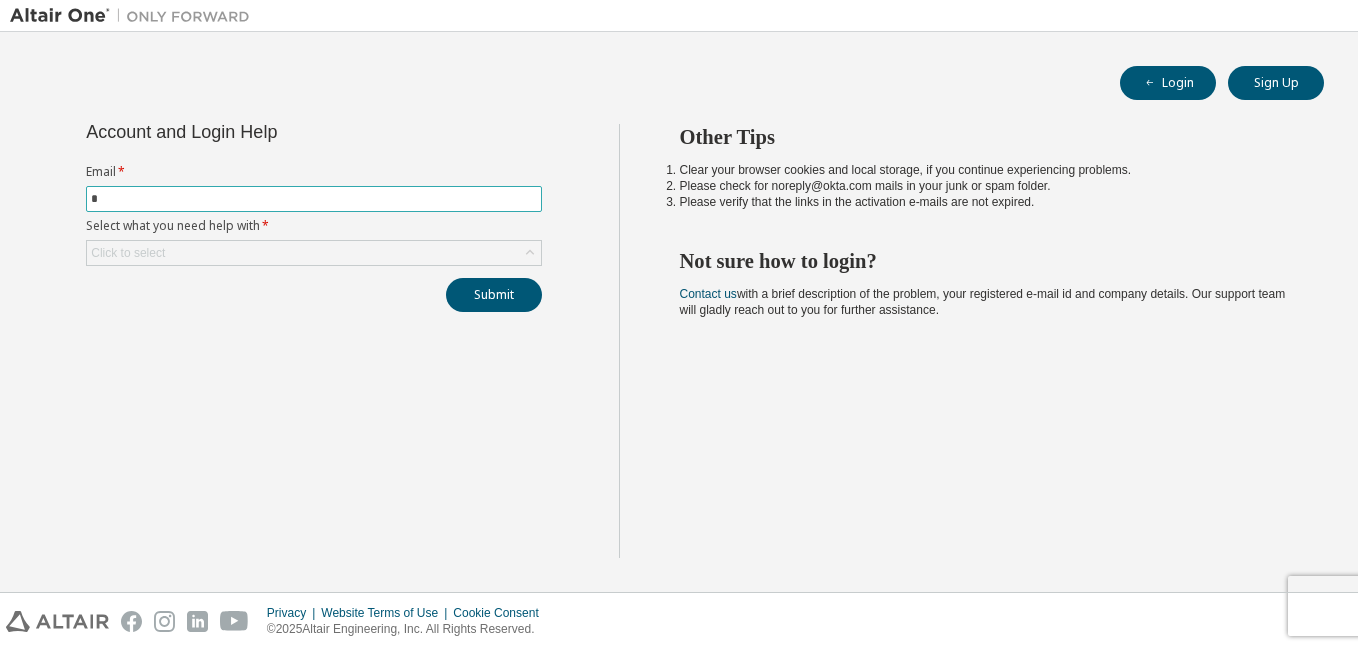 type on "**********" 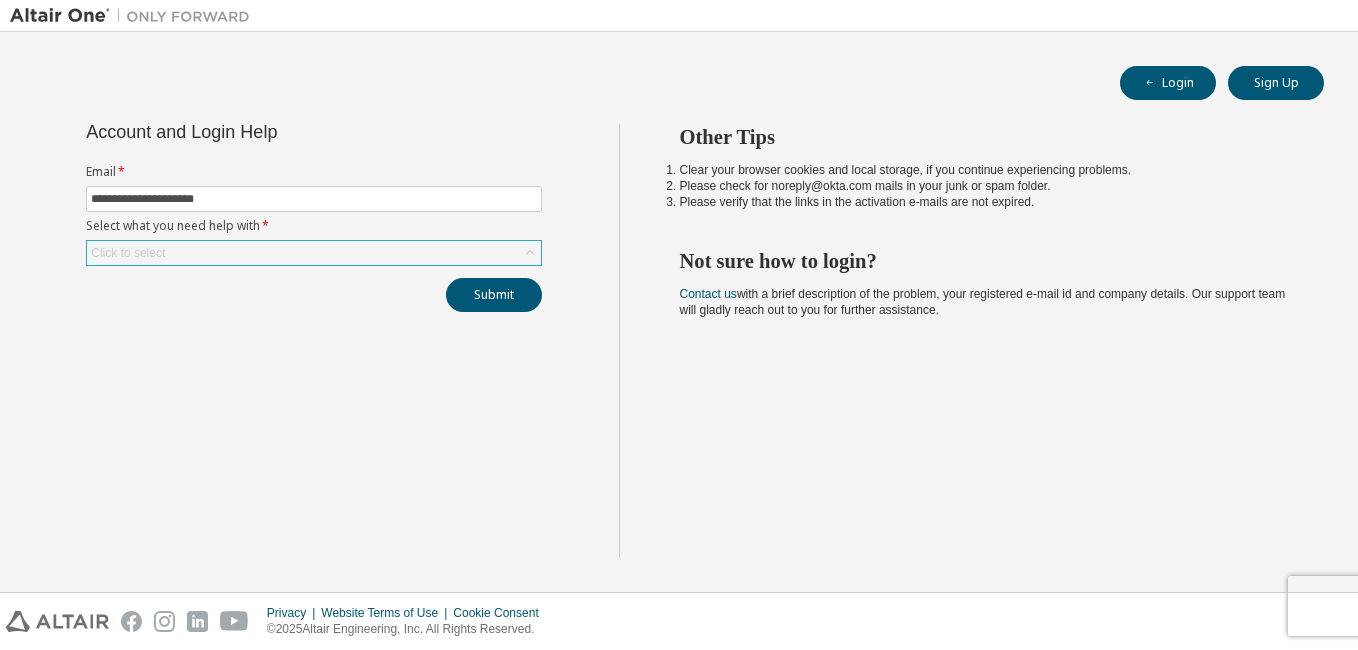 click on "Click to select" at bounding box center [314, 253] 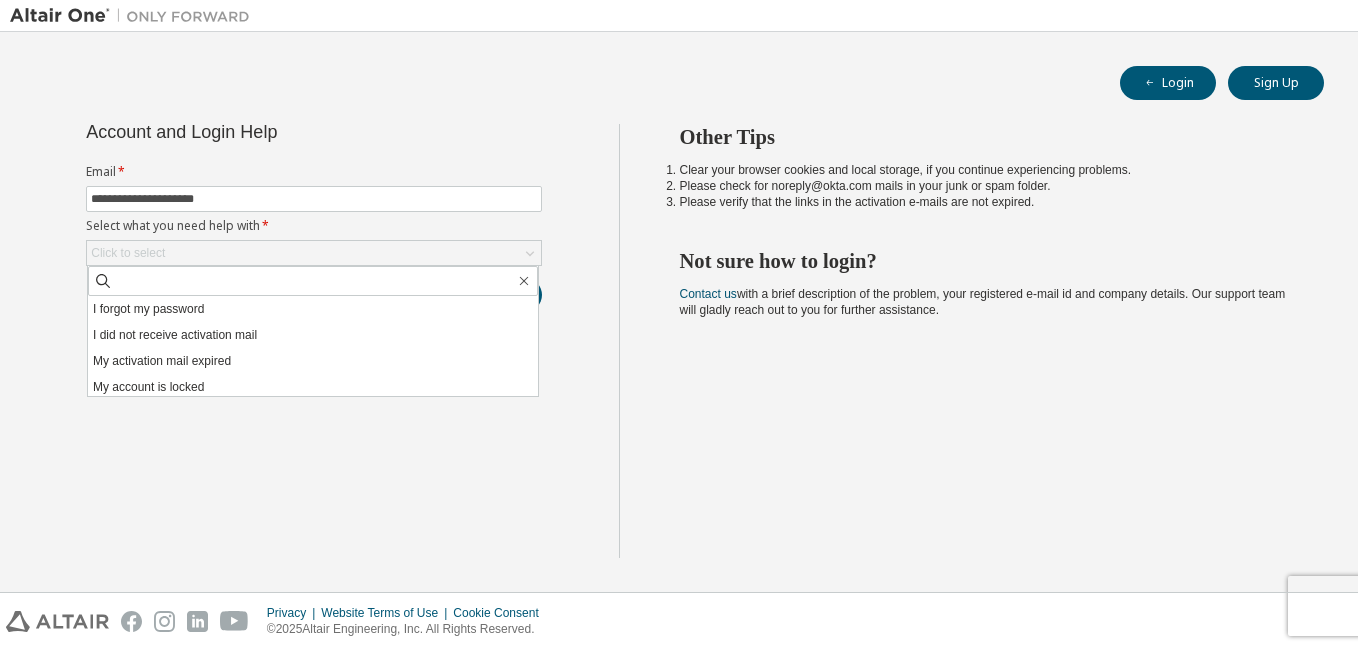click on "**********" at bounding box center (679, 312) 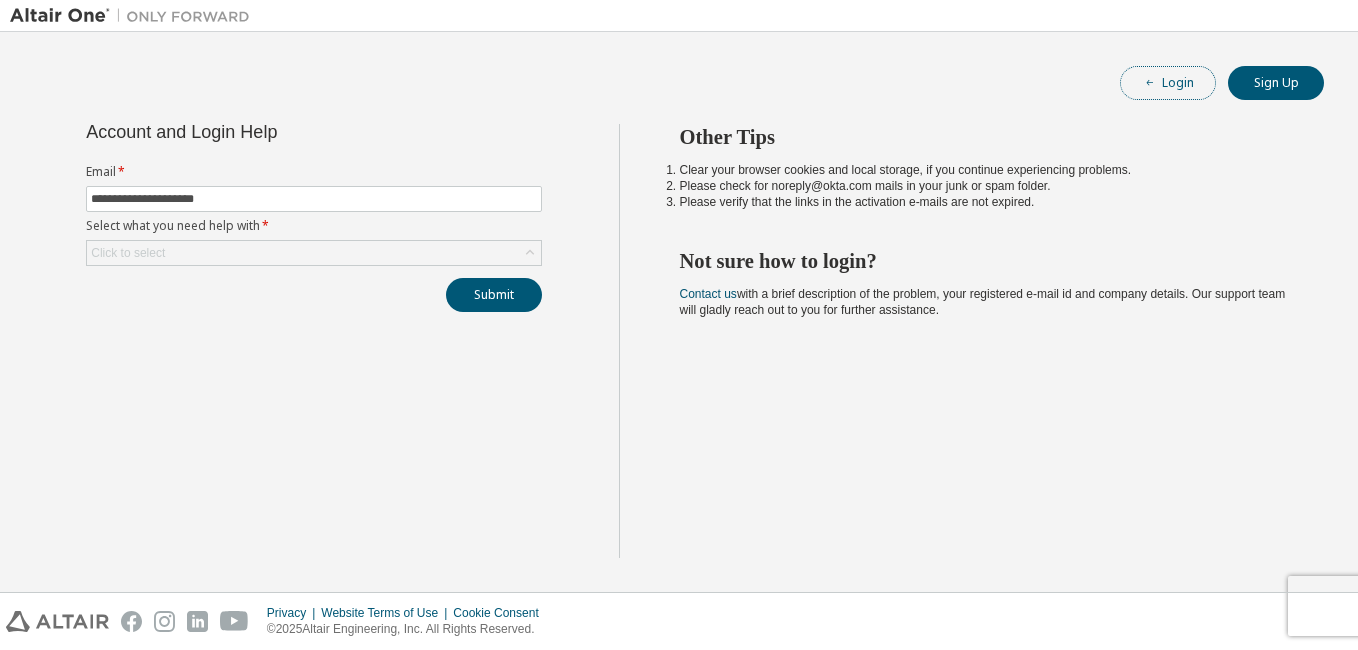 click on "Login" at bounding box center [1168, 83] 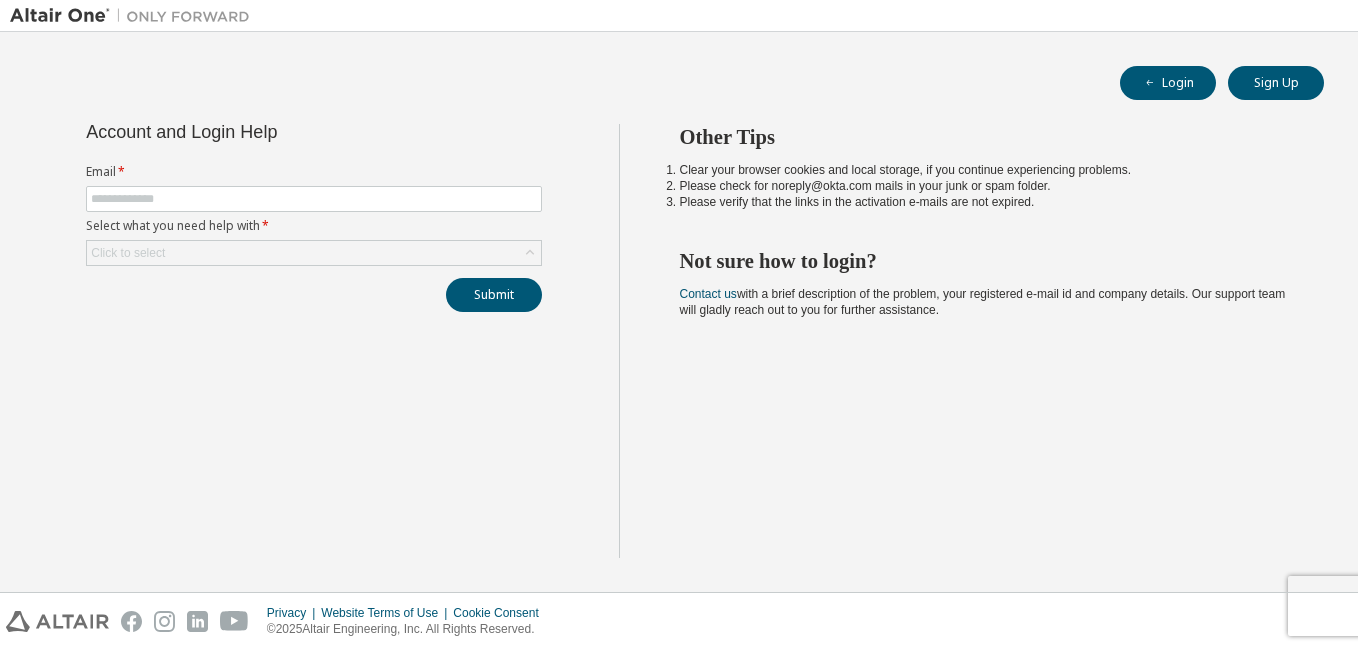 scroll, scrollTop: 0, scrollLeft: 0, axis: both 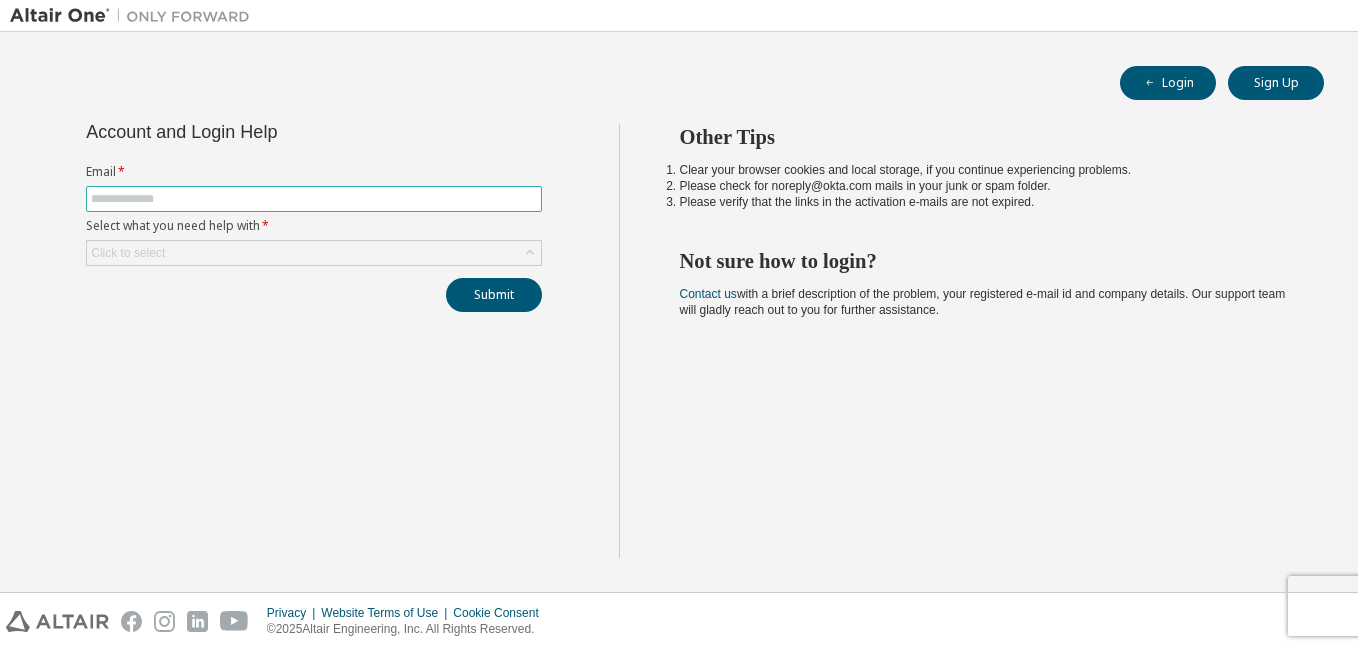 click at bounding box center (314, 199) 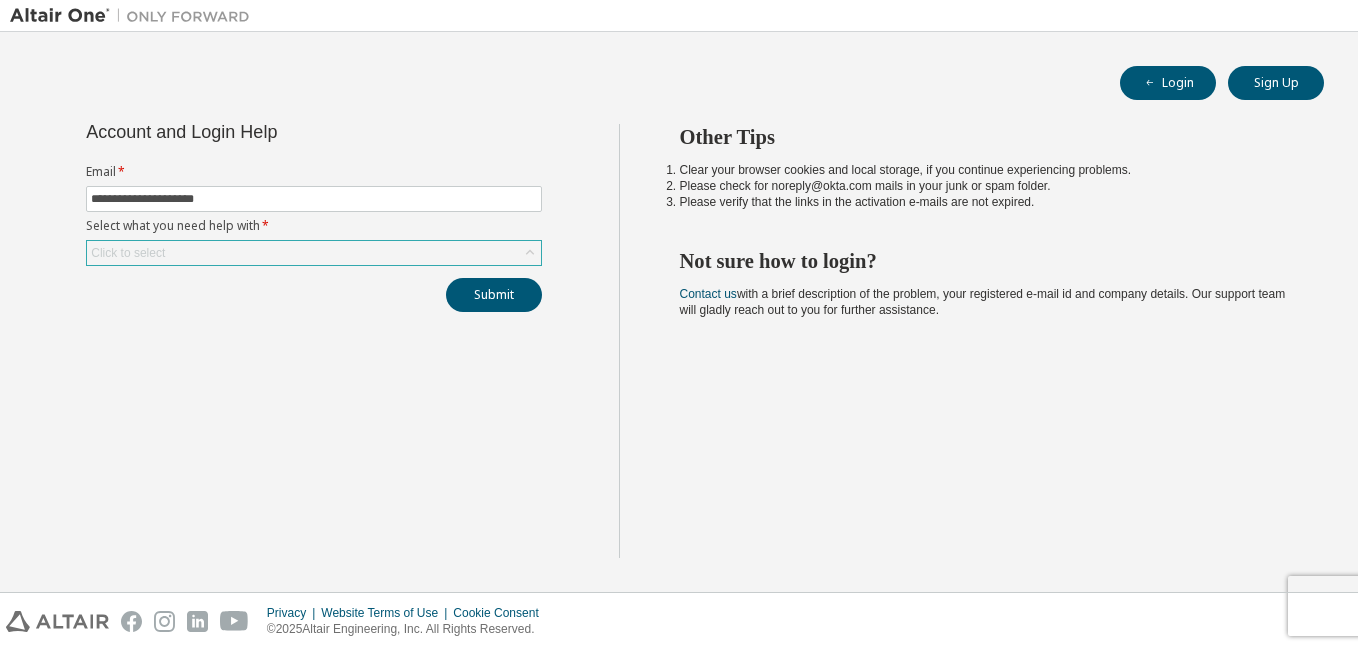 click on "Click to select" at bounding box center (314, 253) 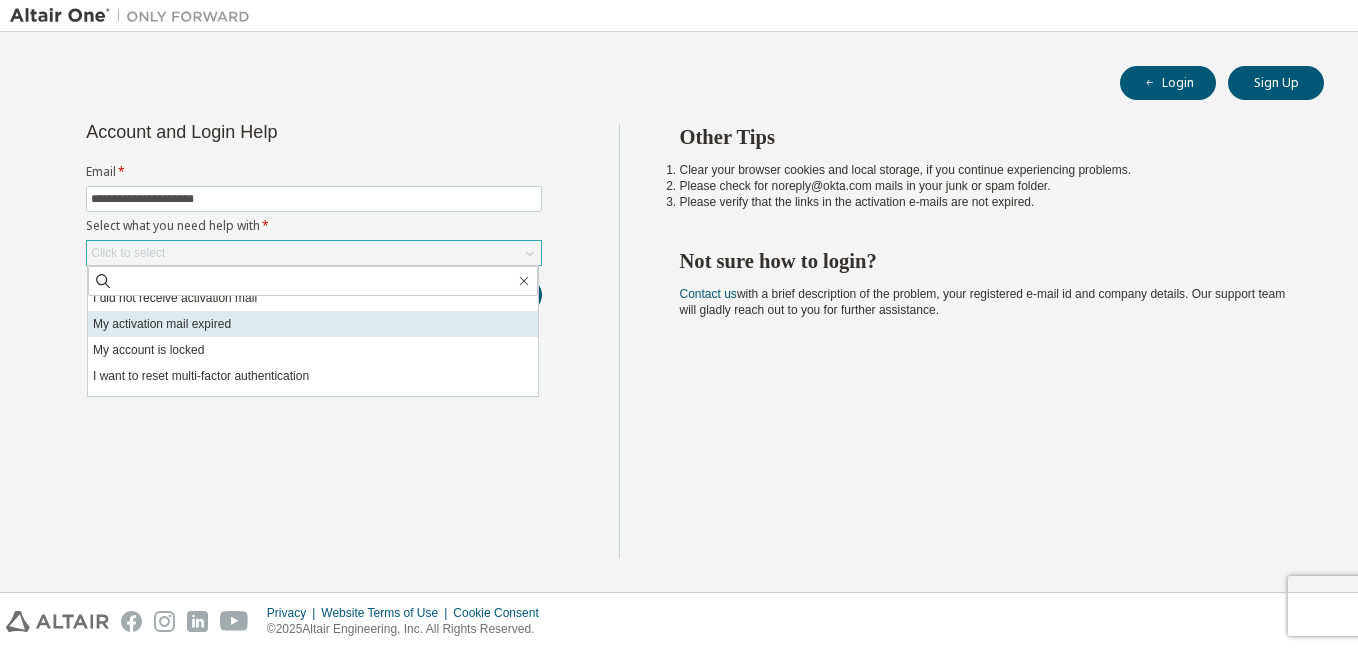 scroll, scrollTop: 56, scrollLeft: 0, axis: vertical 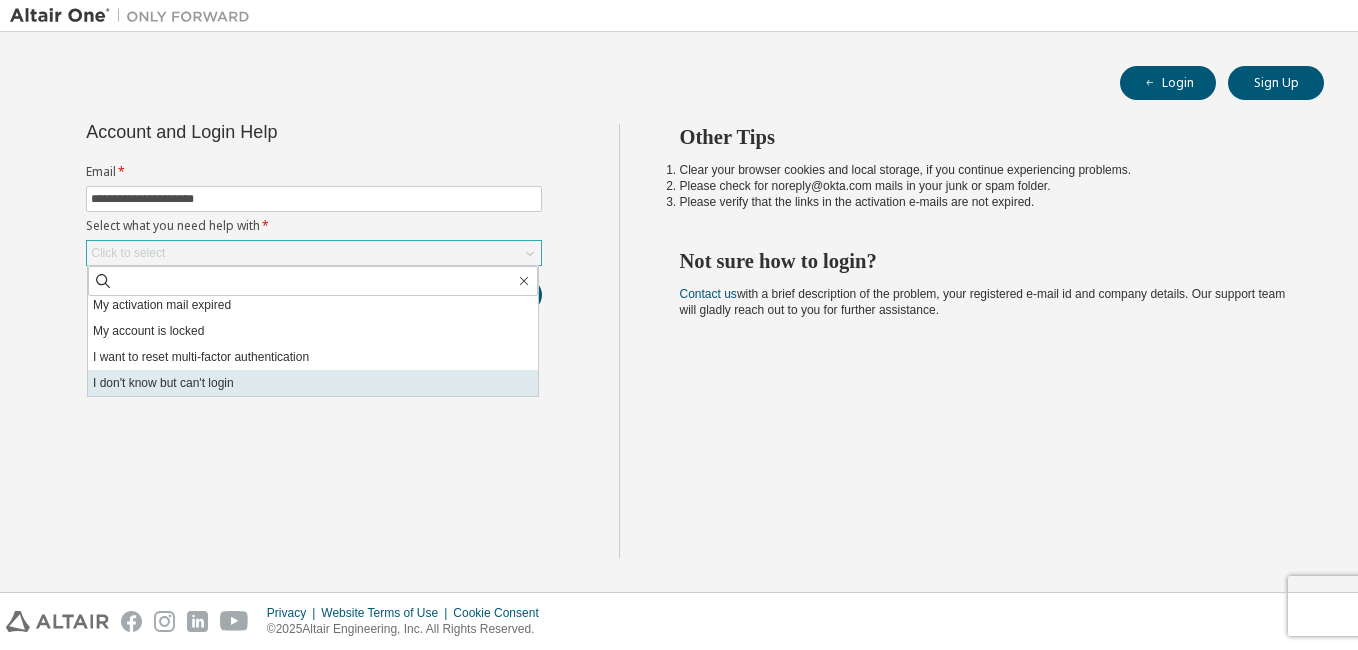 click on "I don't know but can't login" at bounding box center (313, 383) 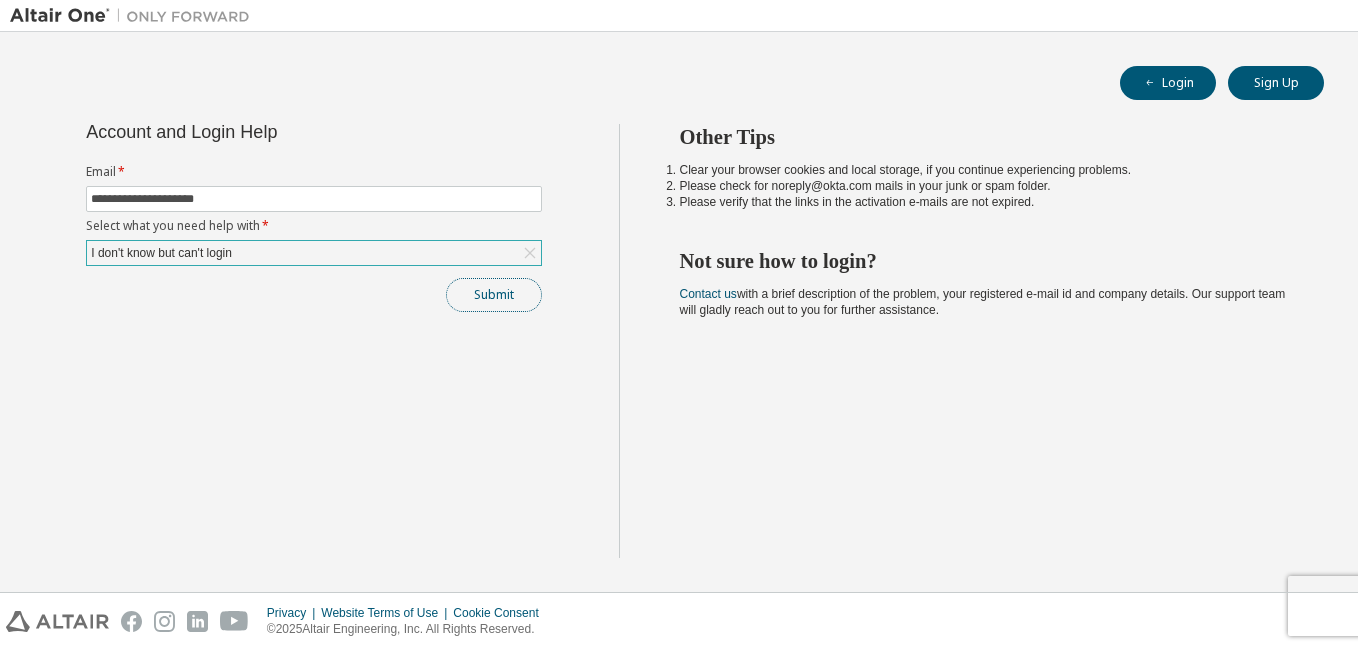 click on "Submit" at bounding box center (494, 295) 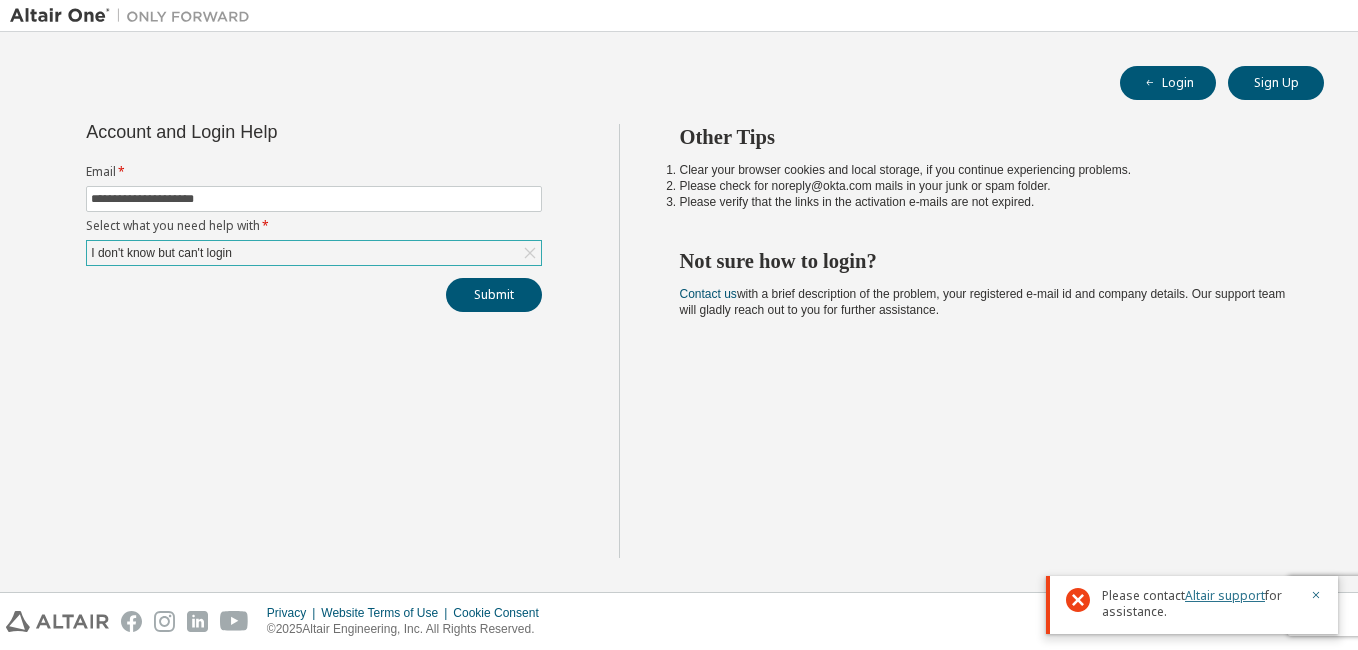 click on "Altair support" at bounding box center (1225, 595) 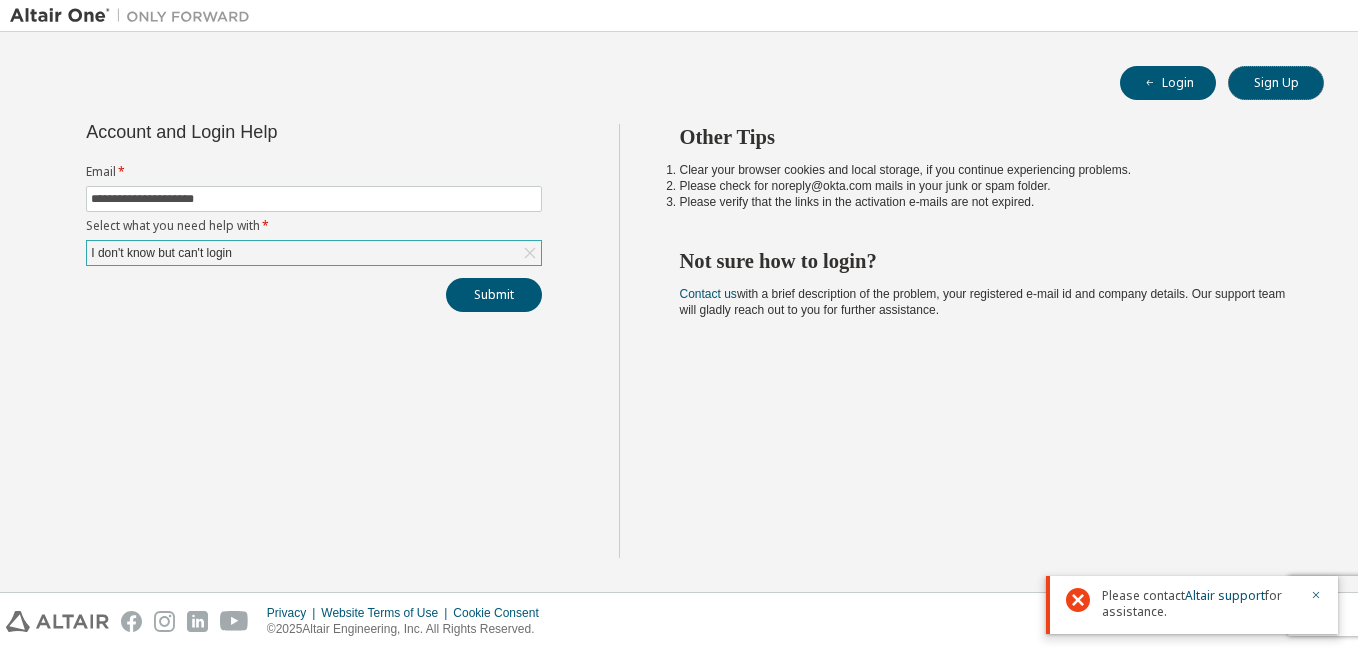 drag, startPoint x: 1295, startPoint y: 91, endPoint x: 1224, endPoint y: 121, distance: 77.07788 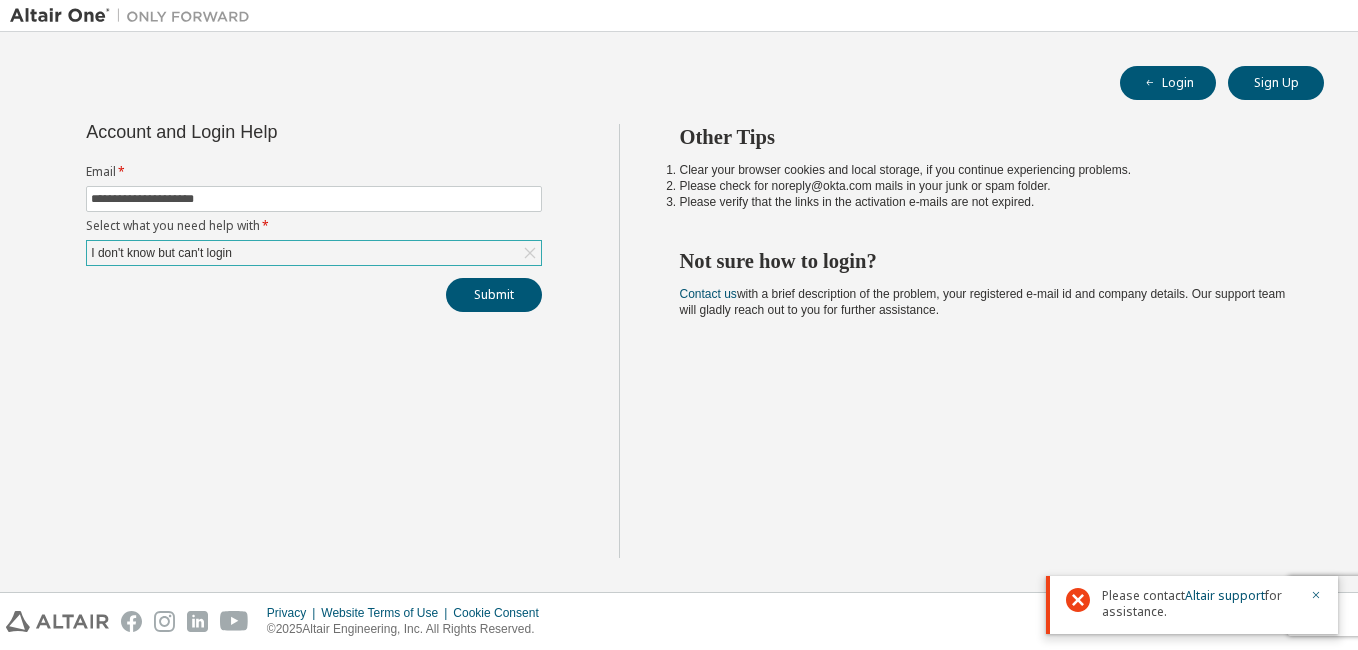 click at bounding box center (135, 16) 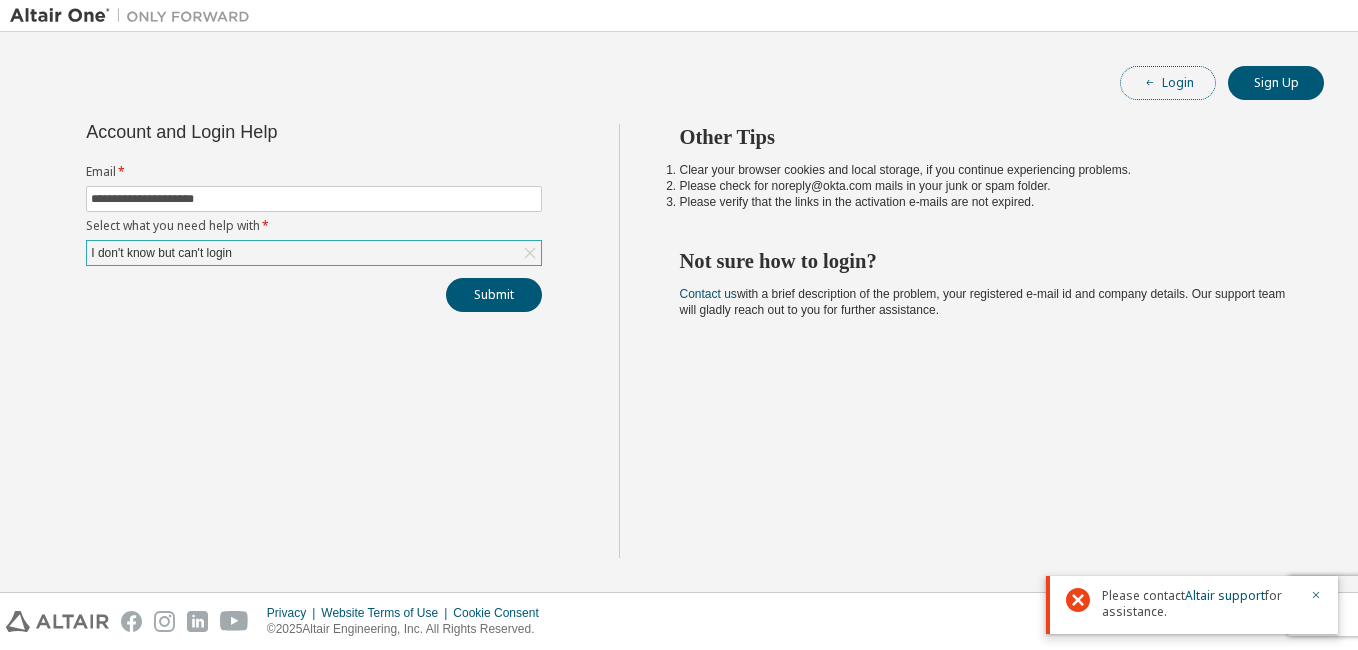 click on "Login" at bounding box center (1168, 83) 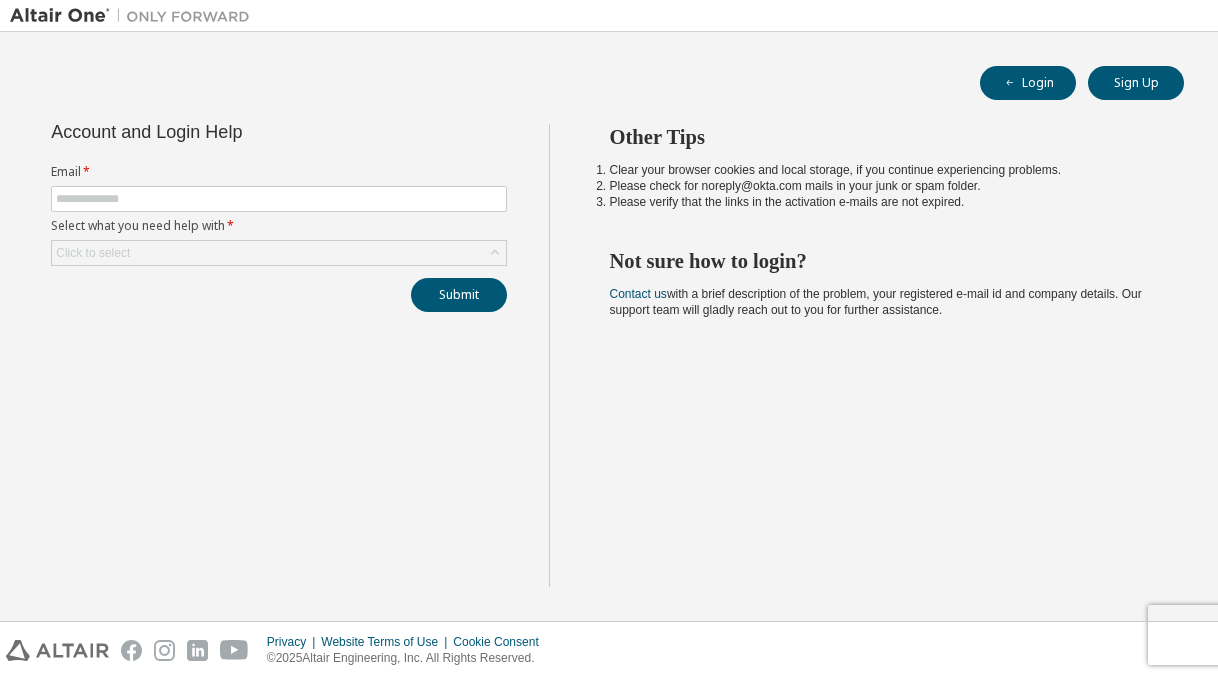 scroll, scrollTop: 0, scrollLeft: 0, axis: both 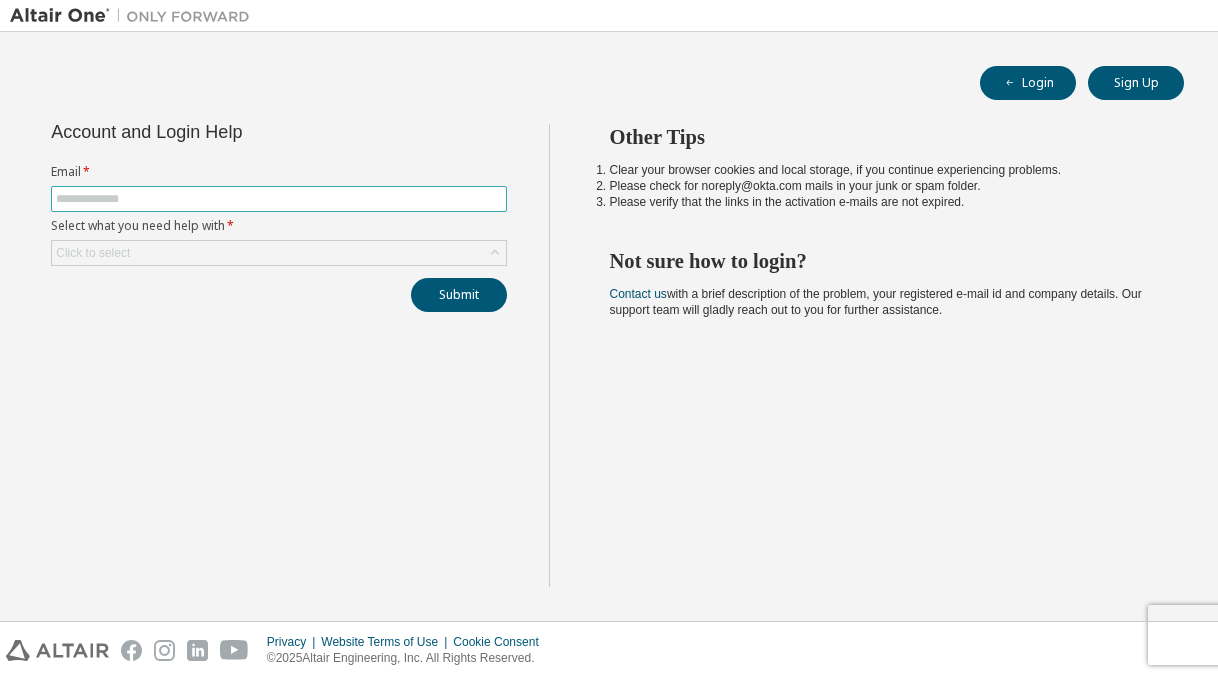 click at bounding box center [279, 199] 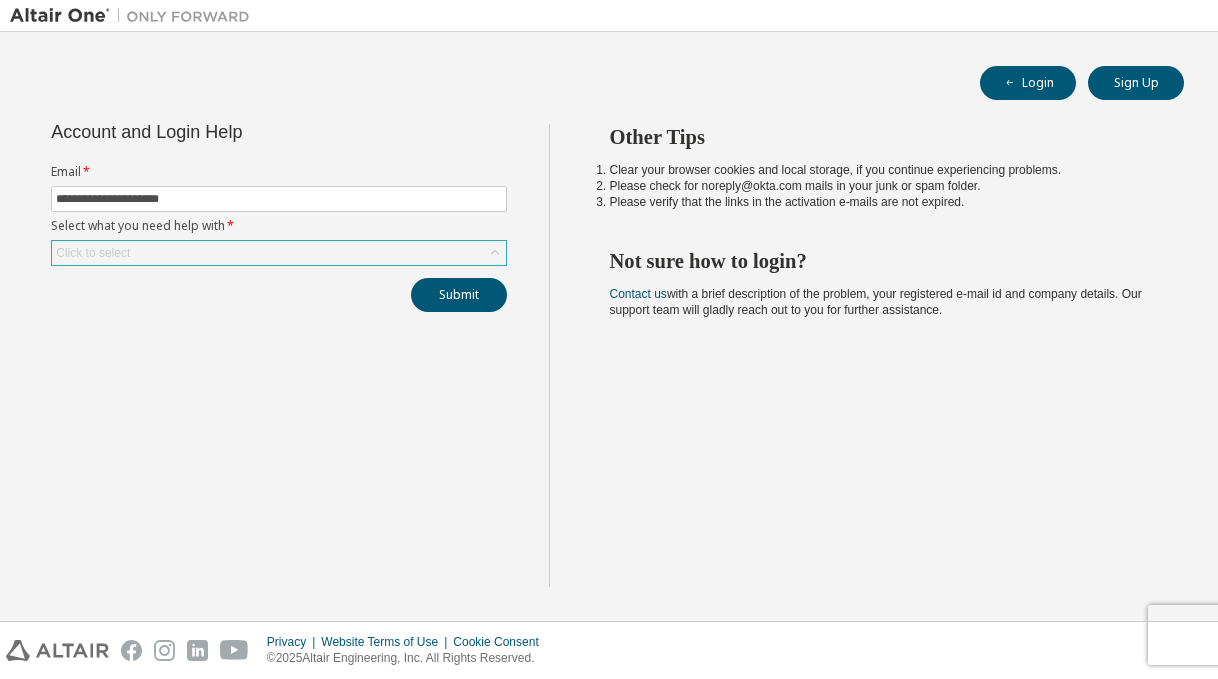 click on "Click to select" at bounding box center [279, 253] 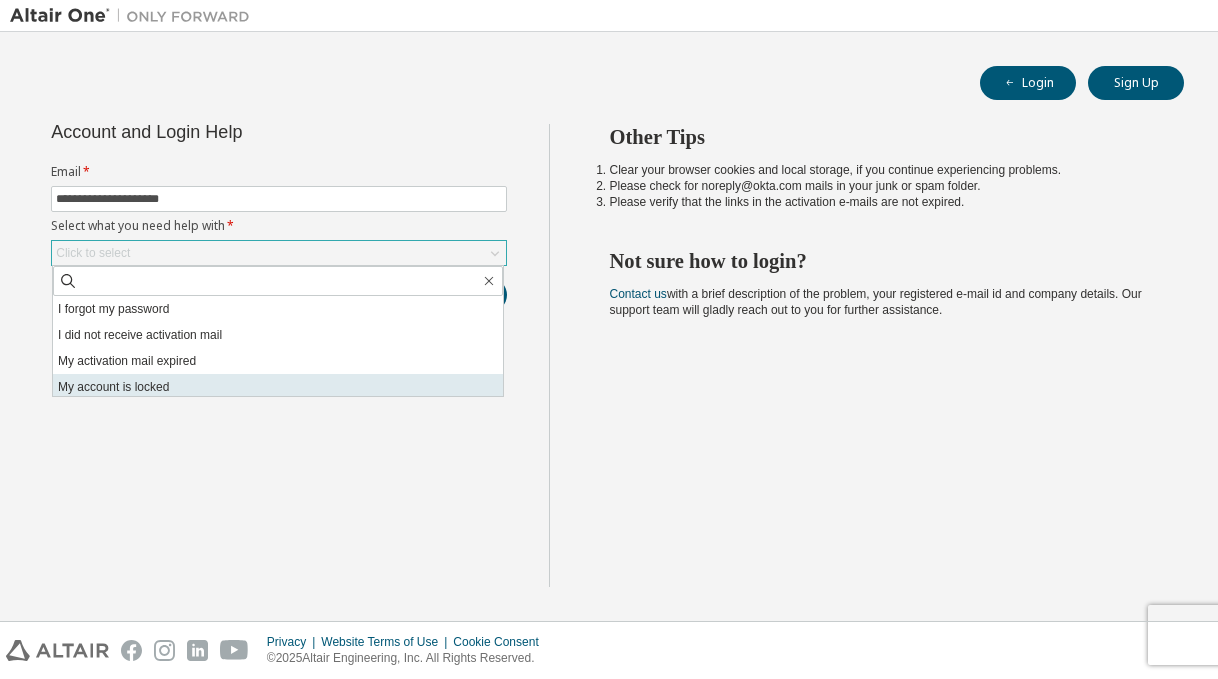 scroll, scrollTop: 56, scrollLeft: 0, axis: vertical 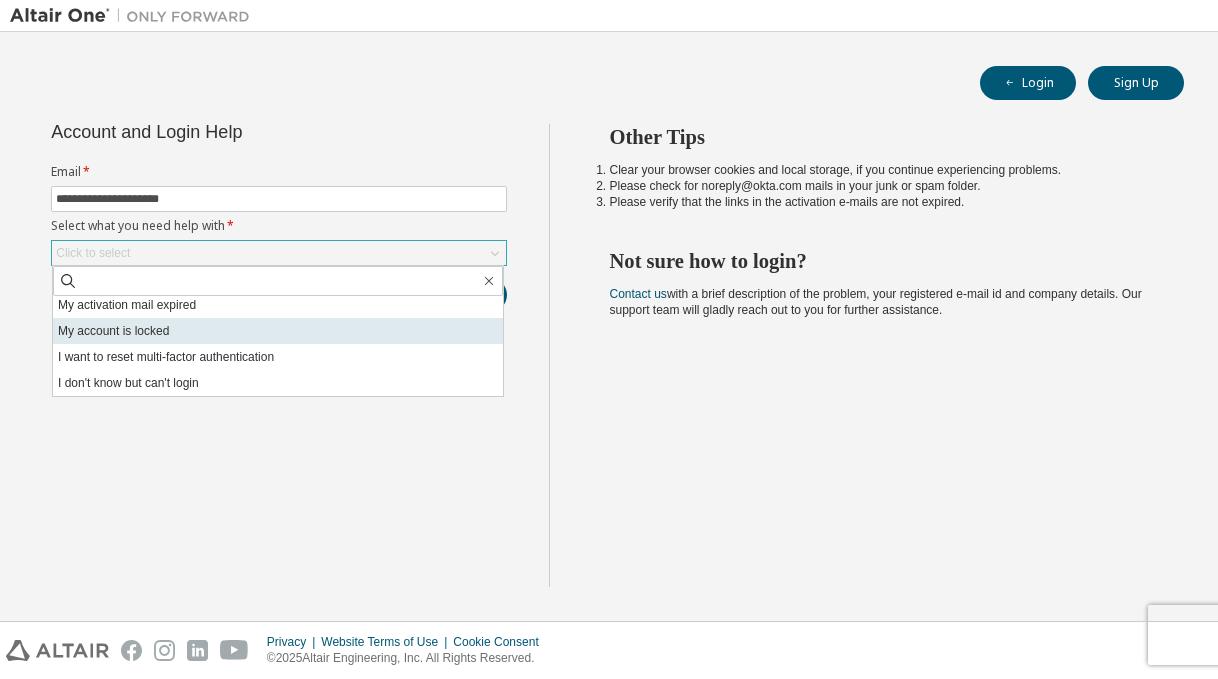 click on "My account is locked" at bounding box center (278, 331) 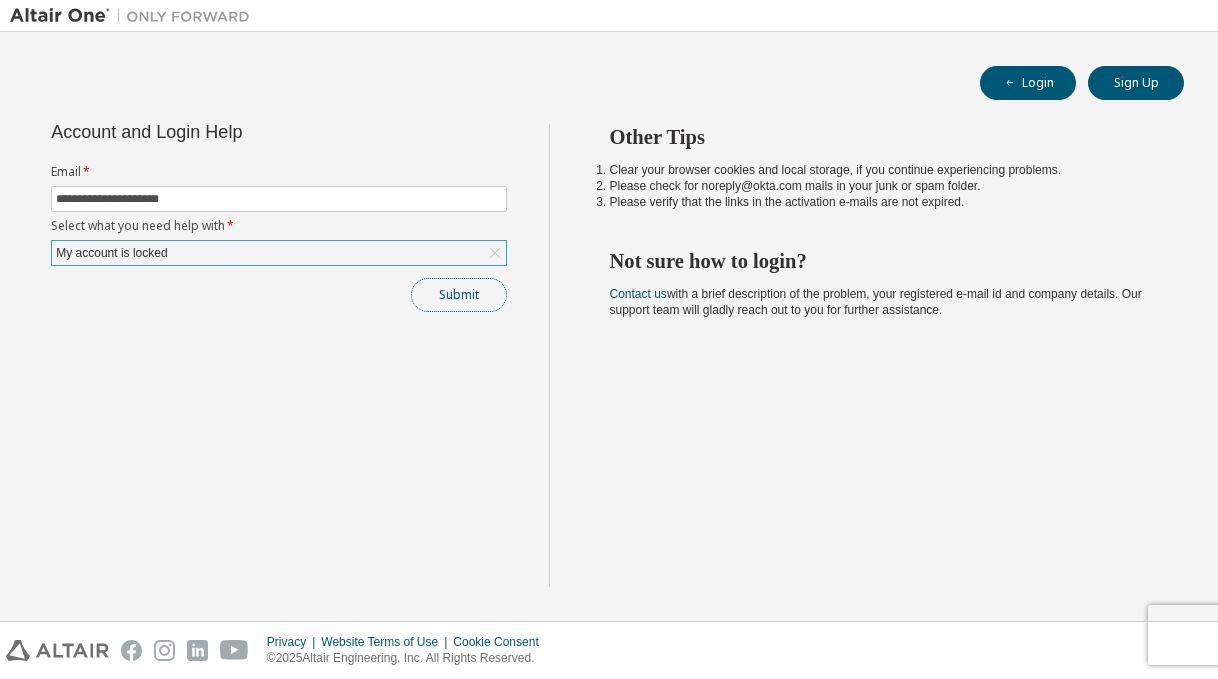 click on "Submit" at bounding box center (459, 295) 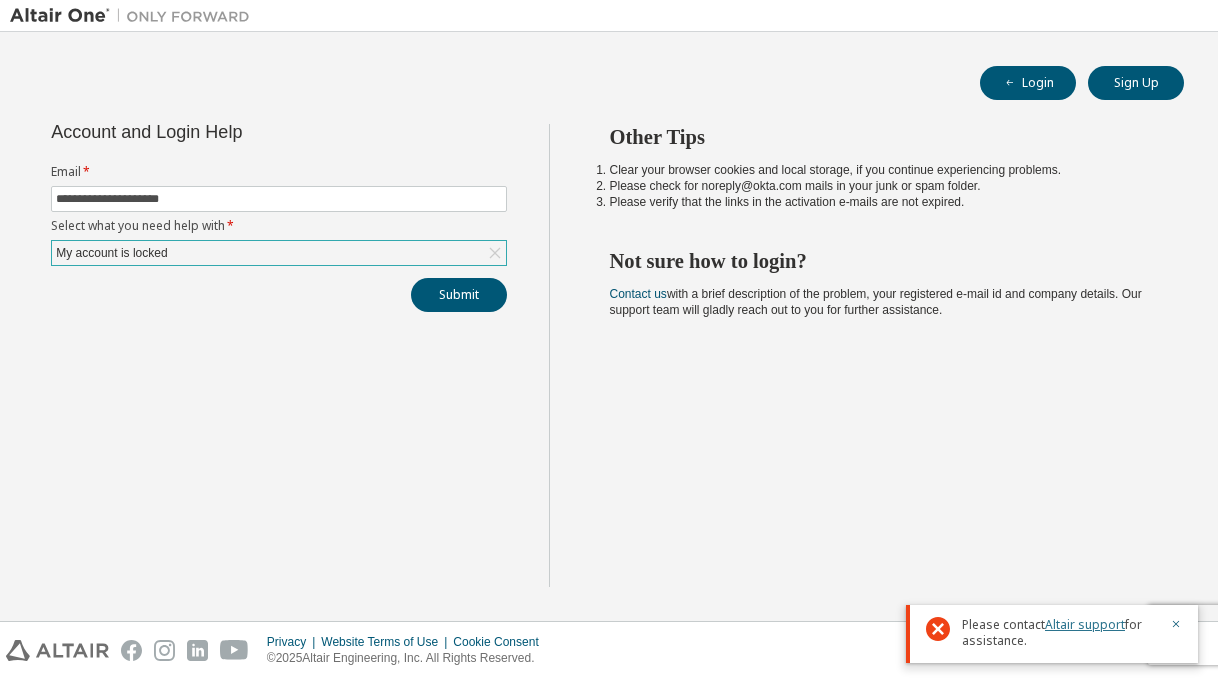 click on "Altair support" at bounding box center [1085, 624] 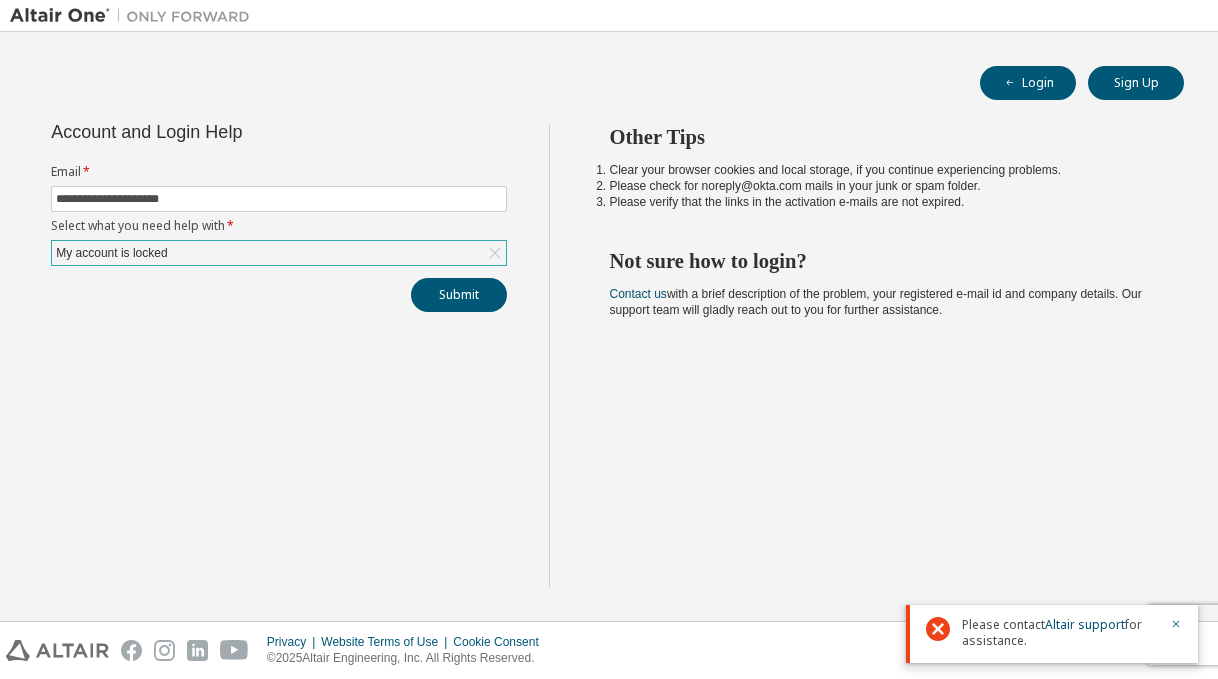 click on "Login Sign Up" at bounding box center [609, 83] 